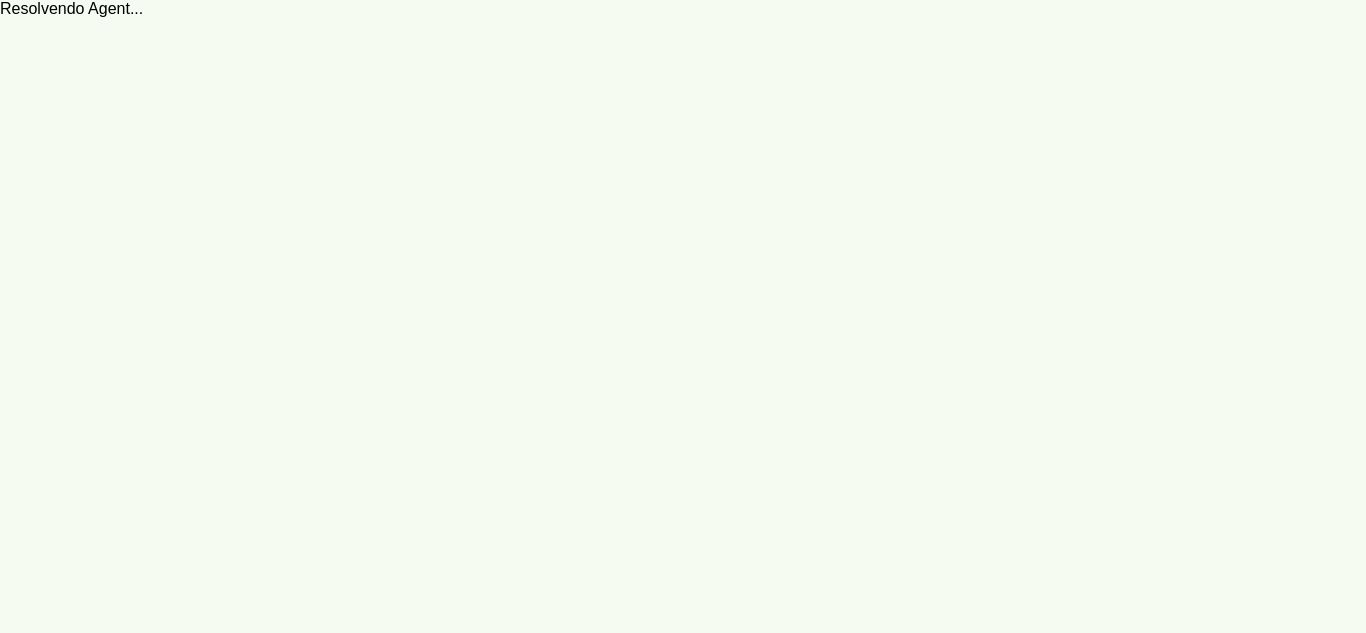 scroll, scrollTop: 0, scrollLeft: 0, axis: both 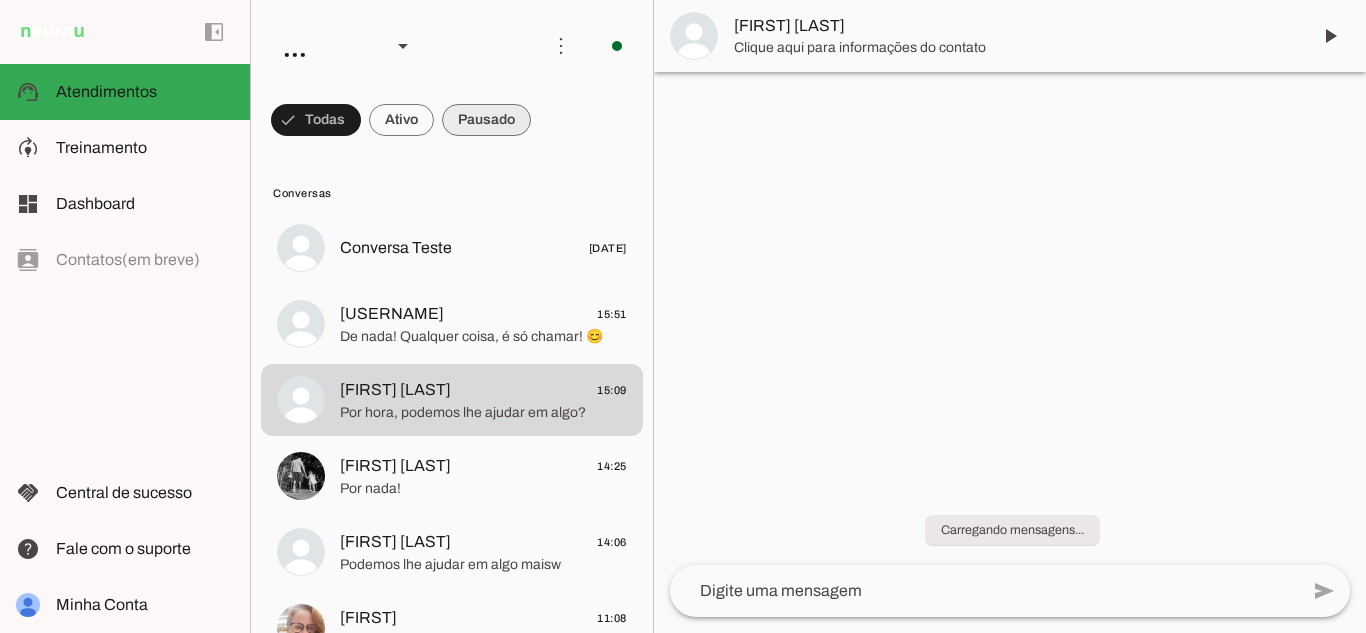 click at bounding box center (316, 120) 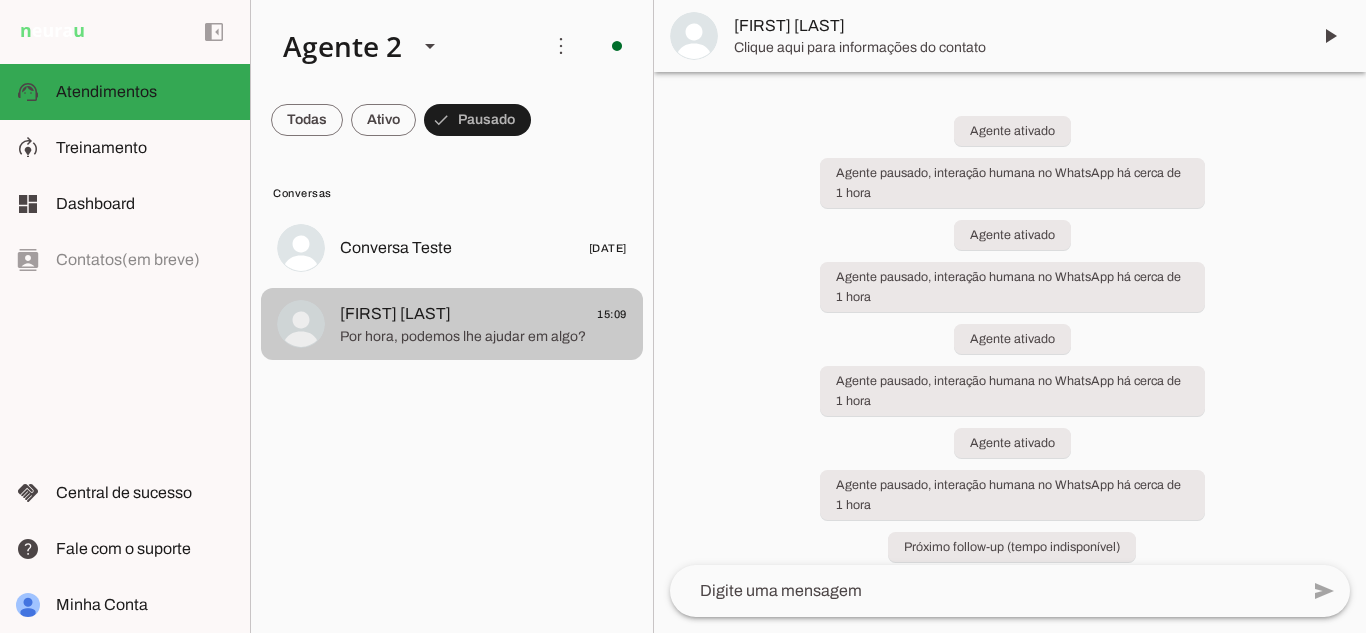 click at bounding box center [483, 248] 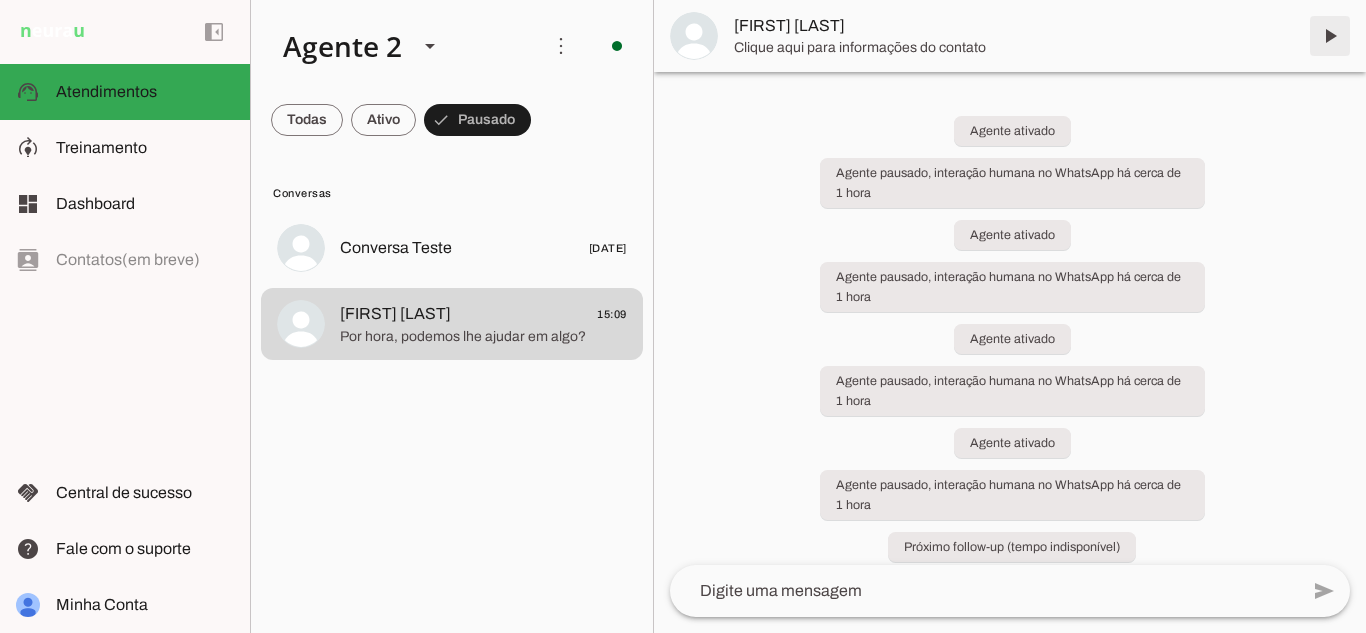 click at bounding box center [1330, 36] 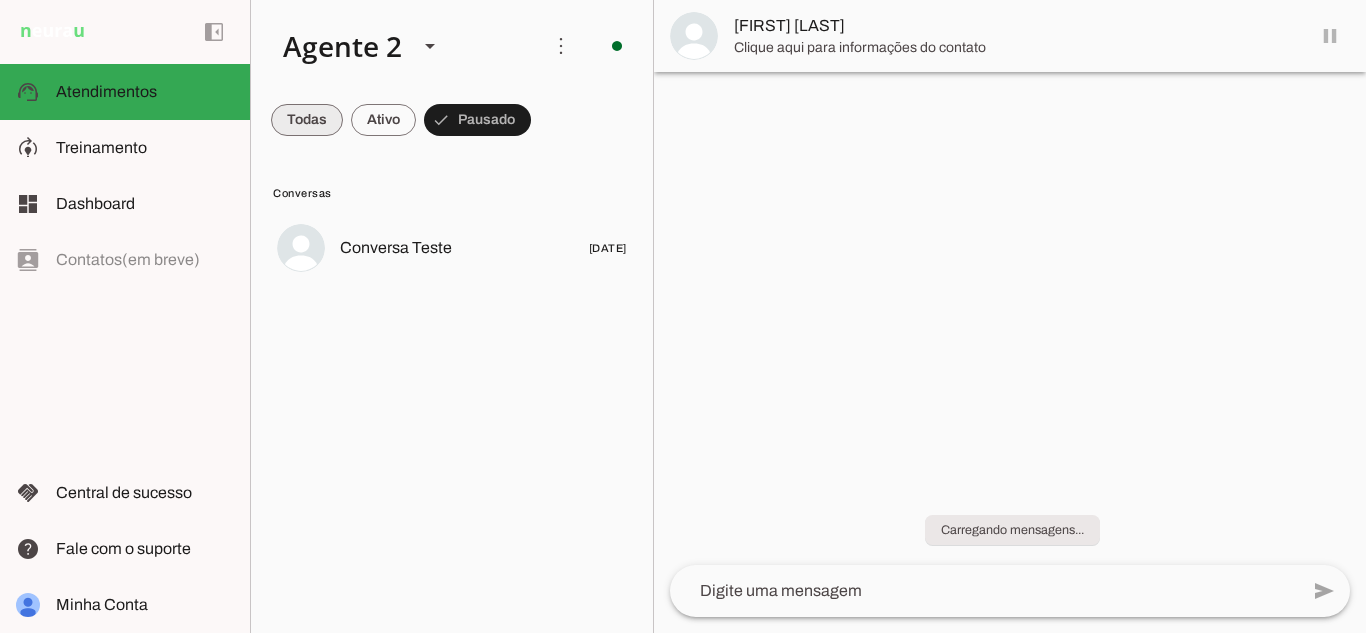 click at bounding box center (307, 120) 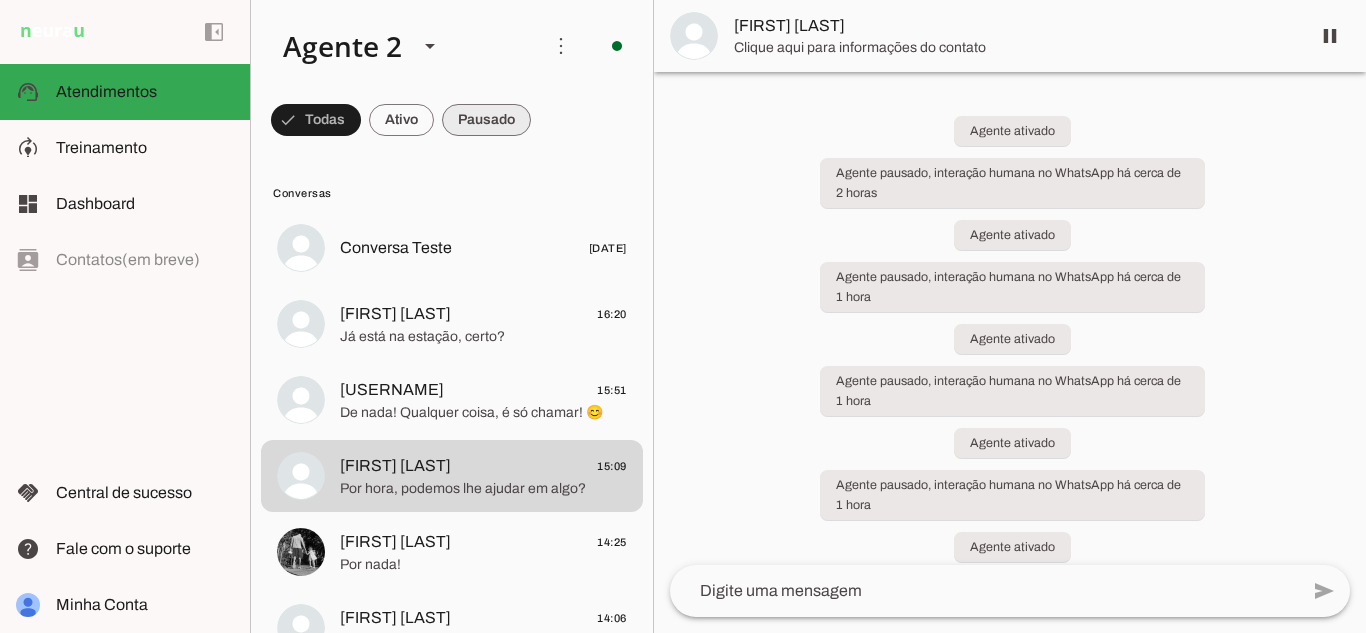 click at bounding box center [316, 120] 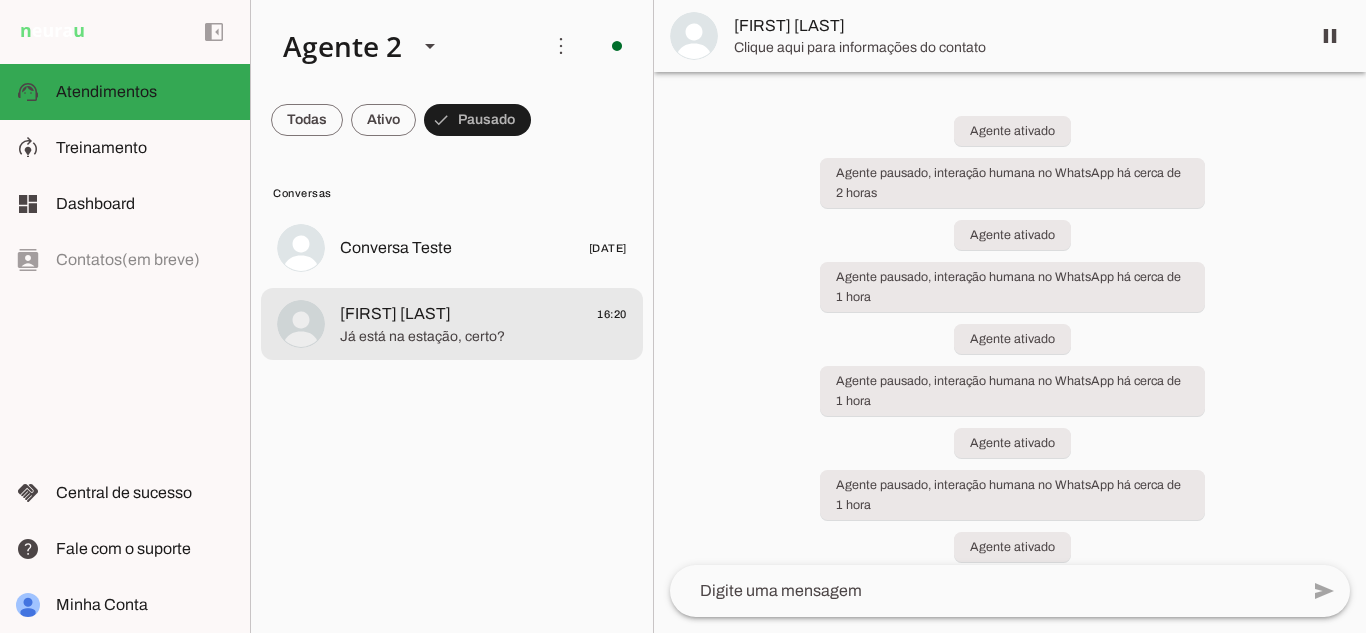 click on "[FIRST] [LAST] [TIME]" 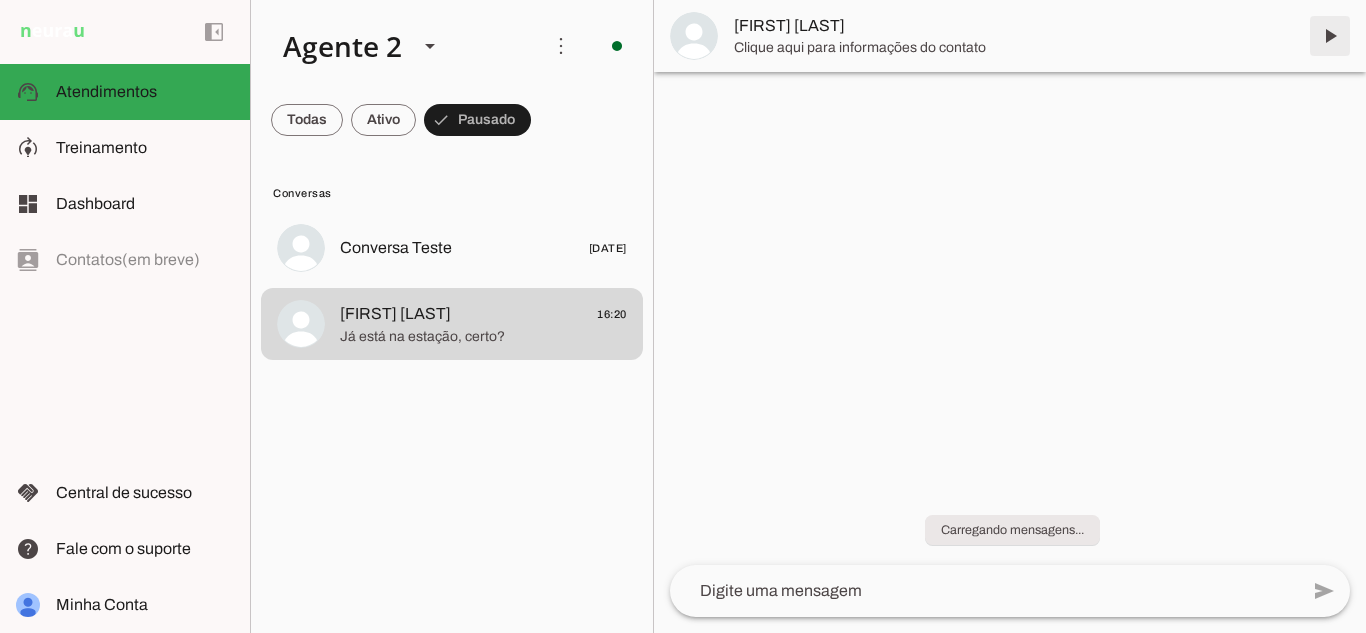 click at bounding box center [1330, 36] 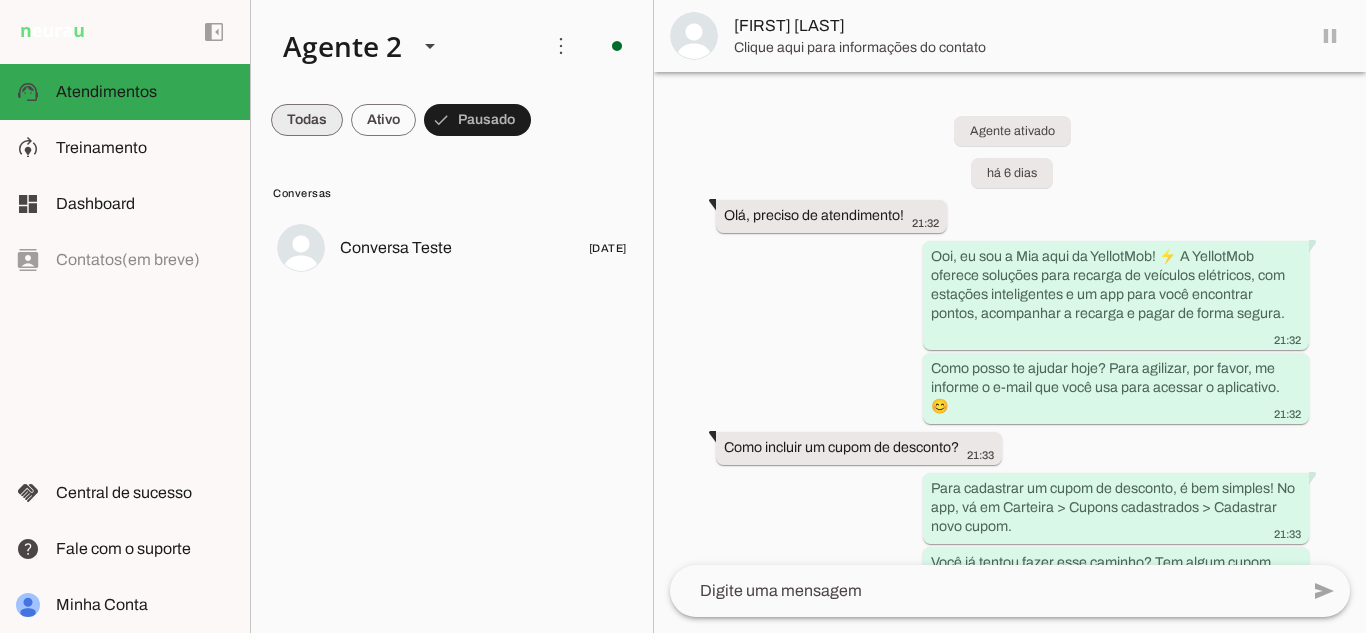 click at bounding box center [307, 120] 